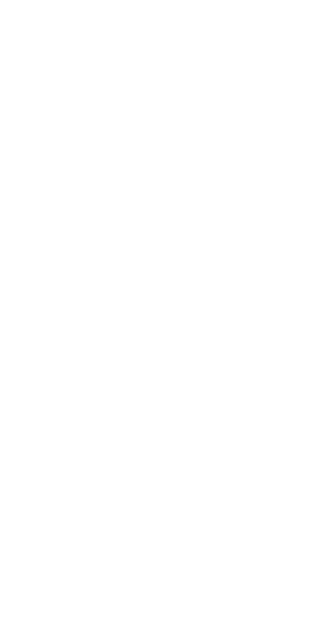 scroll, scrollTop: 0, scrollLeft: 0, axis: both 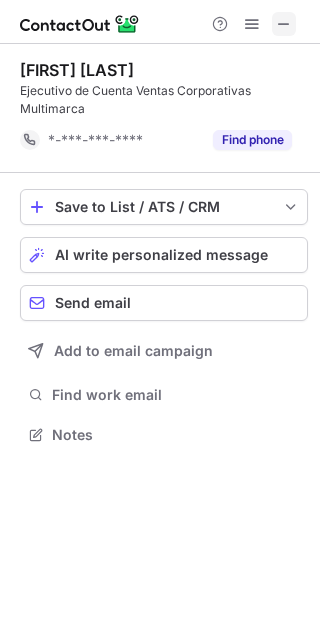 click at bounding box center (284, 24) 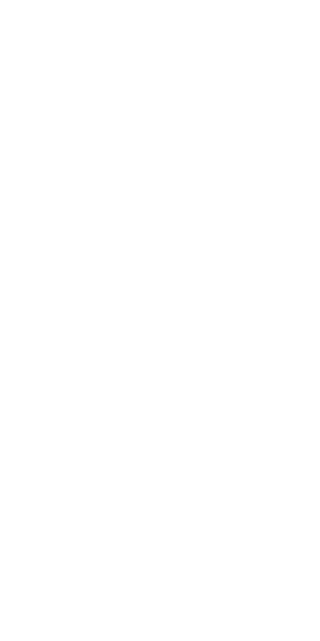 scroll, scrollTop: 0, scrollLeft: 0, axis: both 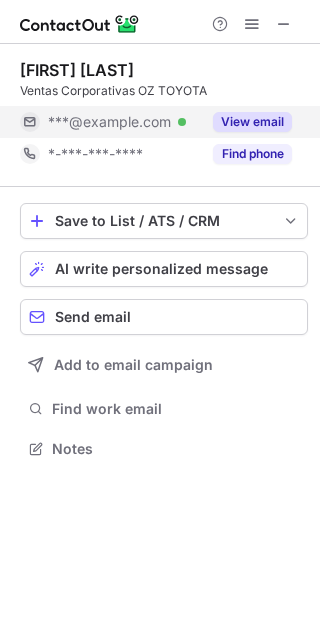 click on "View email" at bounding box center (252, 122) 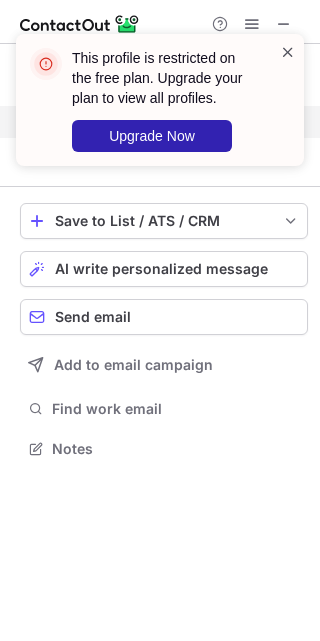 click at bounding box center [288, 52] 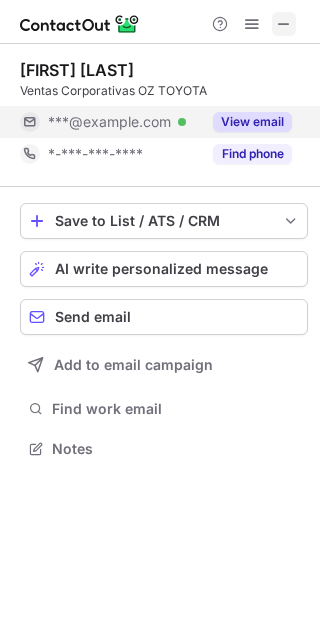 click at bounding box center (284, 24) 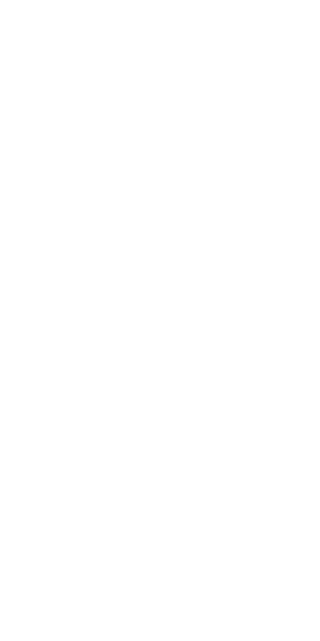 scroll, scrollTop: 0, scrollLeft: 0, axis: both 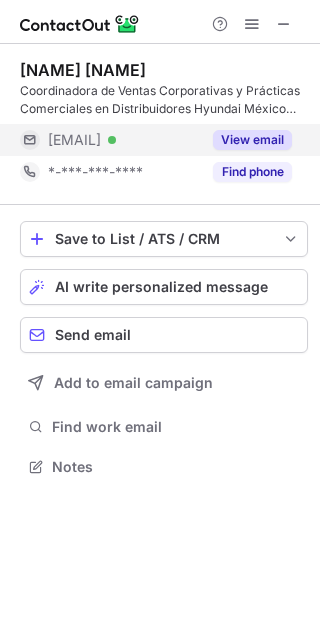 click on "View email" at bounding box center [252, 140] 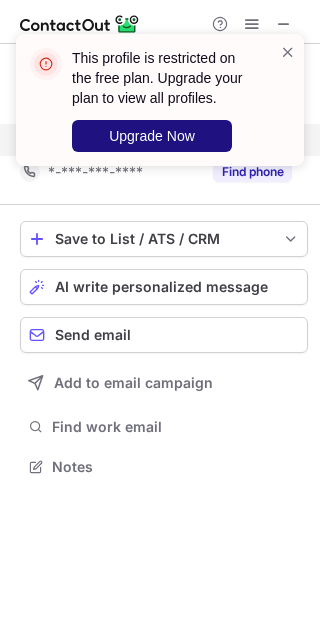 click on "Upgrade Now" at bounding box center (152, 136) 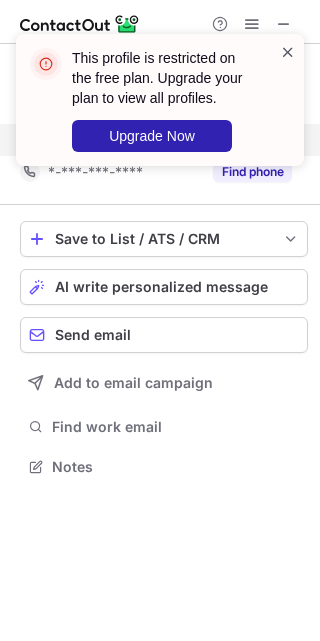 click at bounding box center [288, 52] 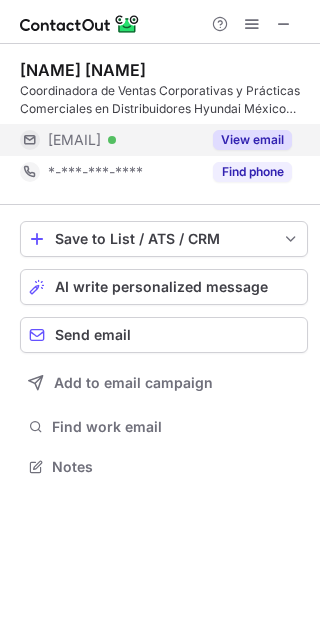 click on "View email" at bounding box center (252, 140) 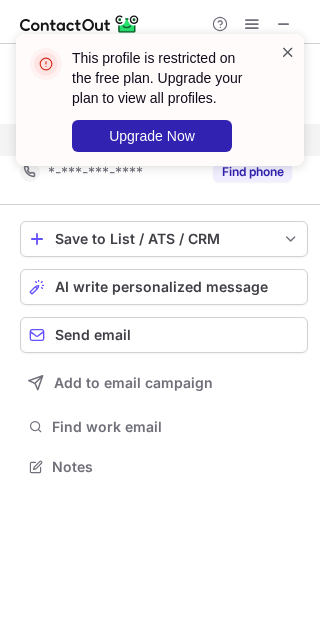 click at bounding box center (288, 52) 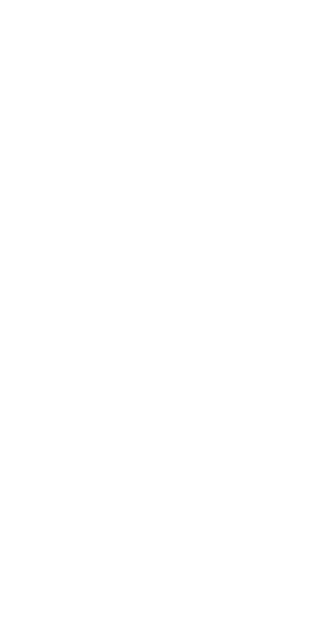scroll, scrollTop: 0, scrollLeft: 0, axis: both 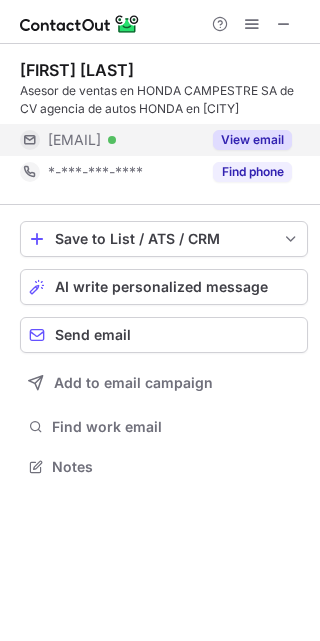 click on "View email" at bounding box center (252, 140) 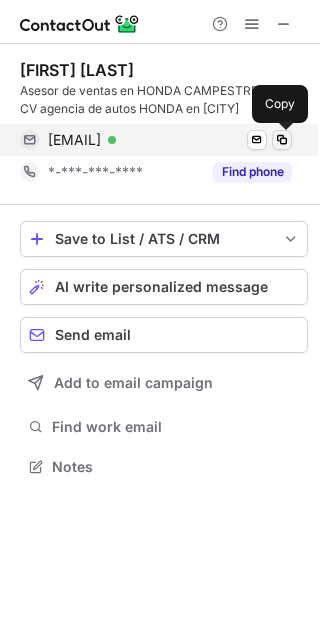 click at bounding box center (282, 140) 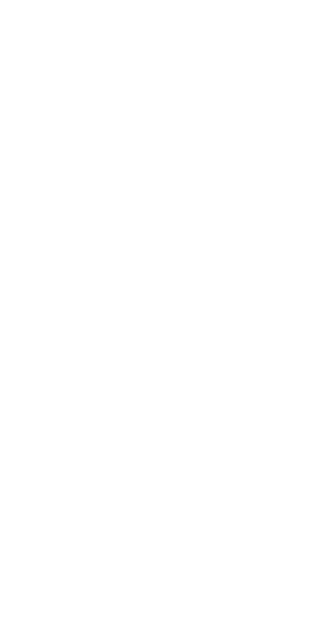 scroll, scrollTop: 0, scrollLeft: 0, axis: both 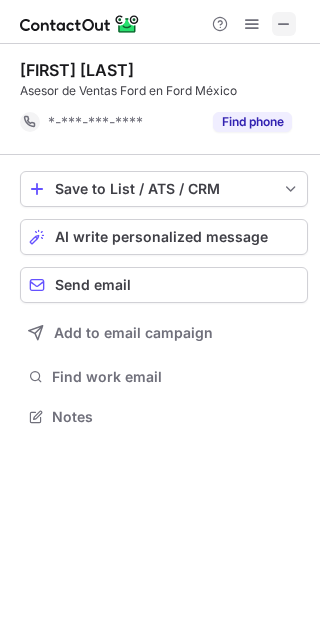 click at bounding box center (284, 24) 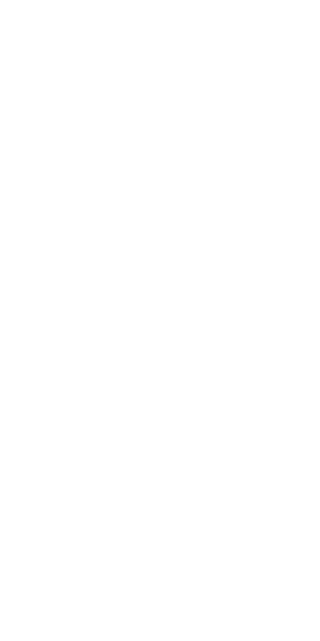 scroll, scrollTop: 0, scrollLeft: 0, axis: both 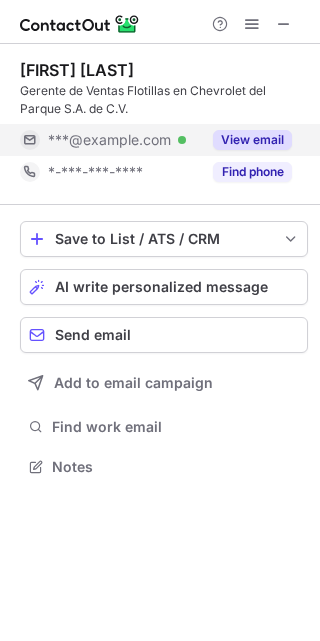 click on "View email" at bounding box center (252, 140) 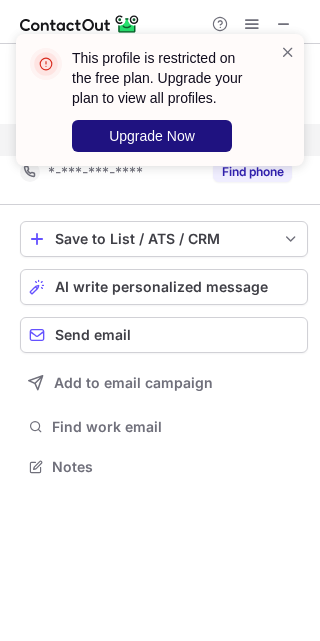 click on "Upgrade Now" at bounding box center [152, 136] 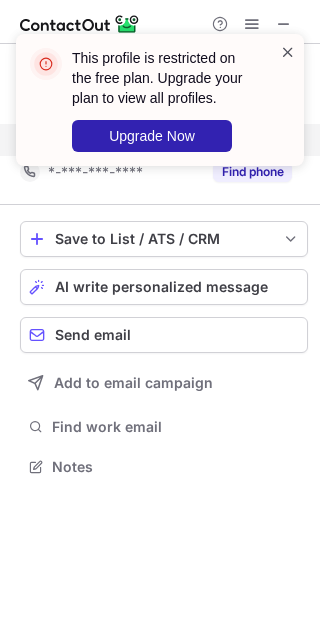 click at bounding box center [288, 52] 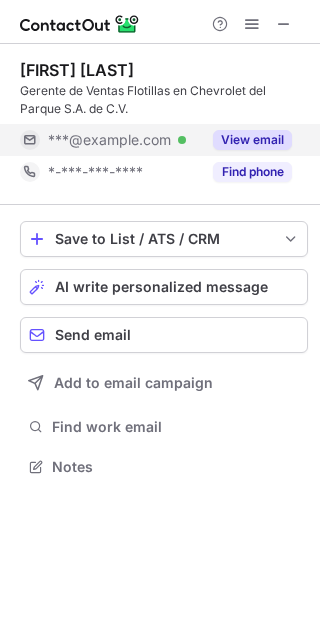 drag, startPoint x: 72, startPoint y: 136, endPoint x: 244, endPoint y: 141, distance: 172.07266 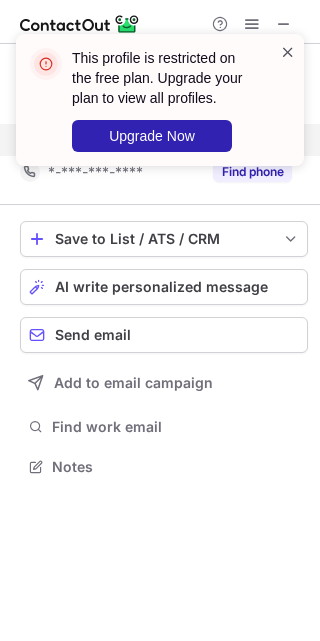 click at bounding box center [288, 52] 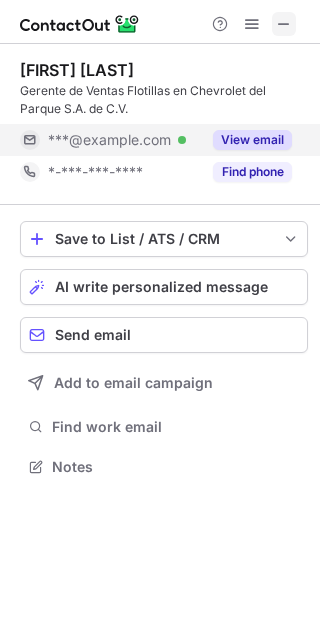 click at bounding box center [284, 24] 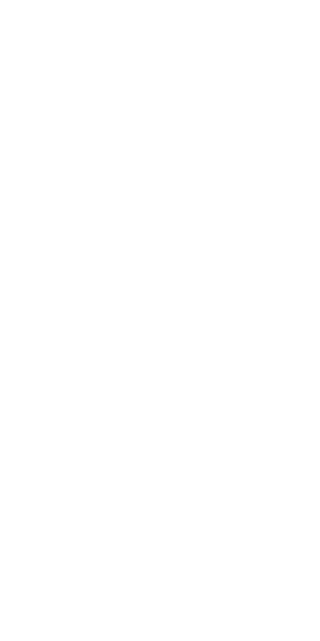 scroll, scrollTop: 0, scrollLeft: 0, axis: both 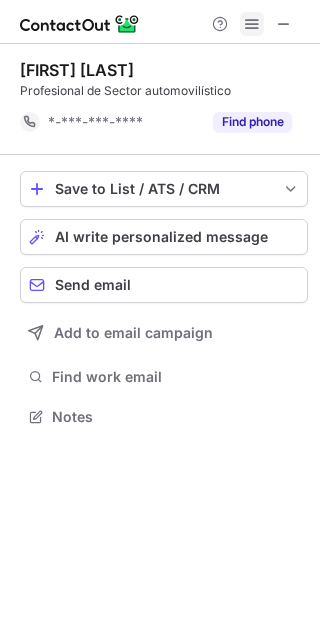 click at bounding box center [252, 24] 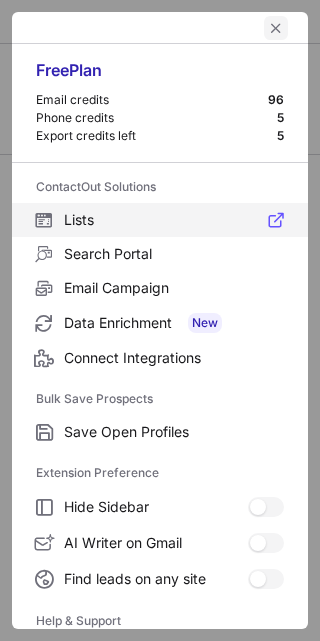 drag, startPoint x: 256, startPoint y: 26, endPoint x: 213, endPoint y: 230, distance: 208.48262 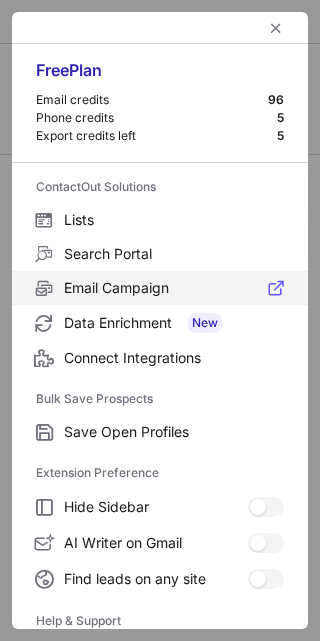 click on "Email Campaign" at bounding box center [174, 220] 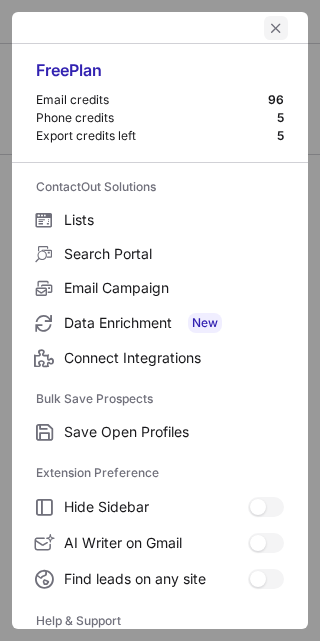 click at bounding box center [276, 28] 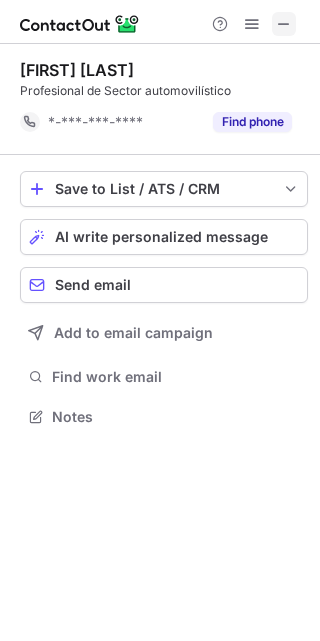 click at bounding box center (284, 24) 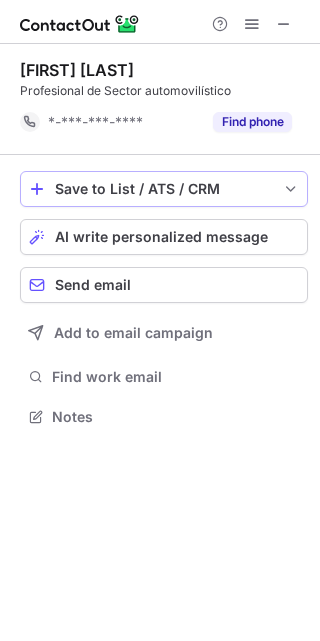 click on "Save to List / ATS / CRM" at bounding box center [164, 189] 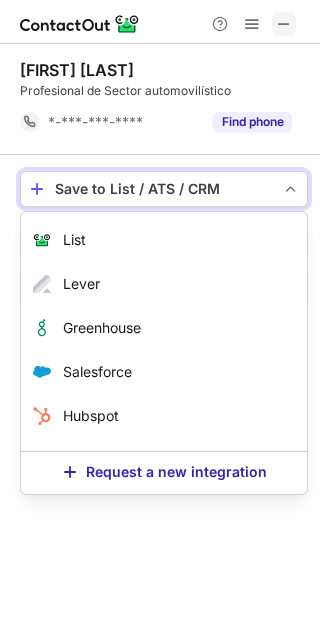 click at bounding box center (284, 24) 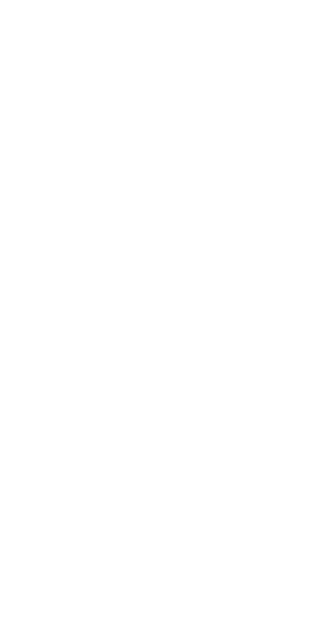 scroll, scrollTop: 0, scrollLeft: 0, axis: both 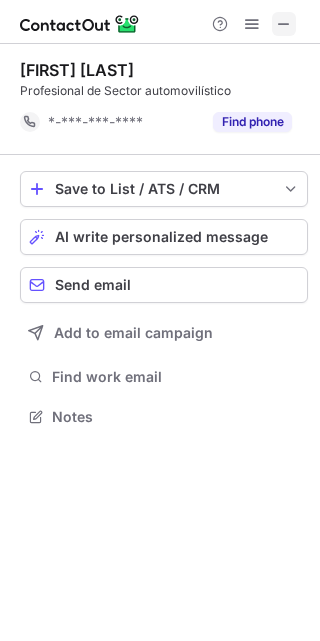 click at bounding box center [284, 24] 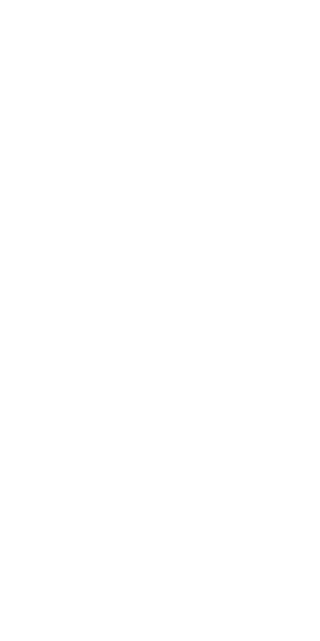 scroll, scrollTop: 0, scrollLeft: 0, axis: both 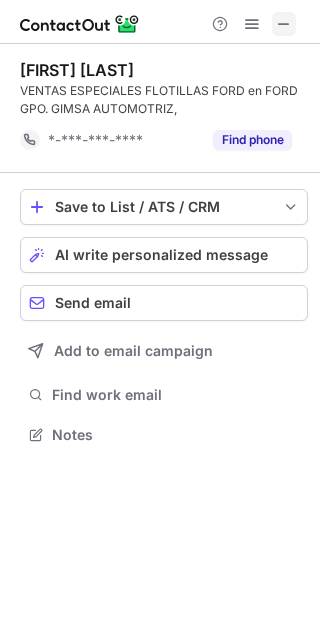 click at bounding box center (284, 24) 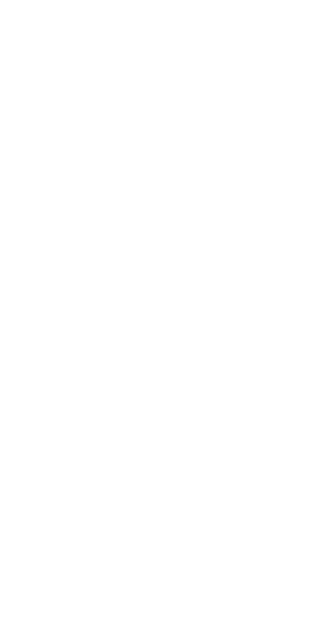 scroll, scrollTop: 0, scrollLeft: 0, axis: both 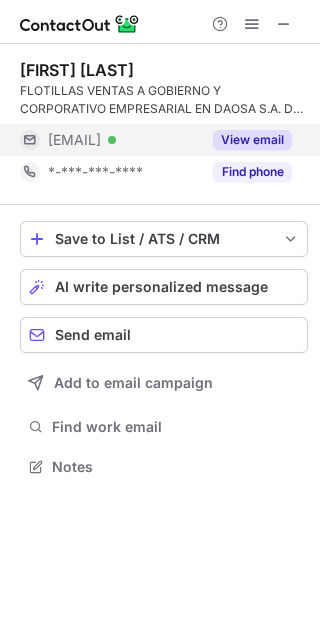 click on "[EMAIL]" at bounding box center [74, 140] 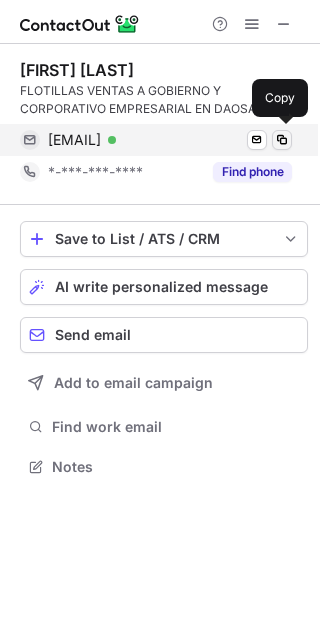drag, startPoint x: 160, startPoint y: 142, endPoint x: 279, endPoint y: 140, distance: 119.01681 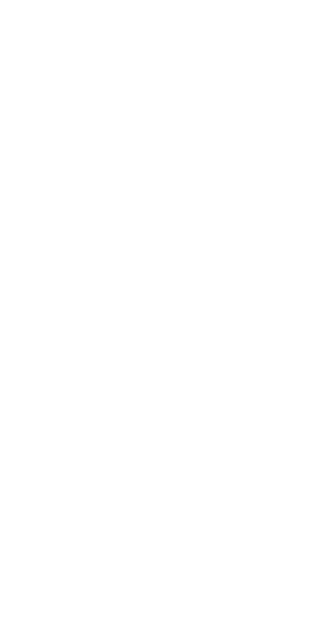 scroll, scrollTop: 0, scrollLeft: 0, axis: both 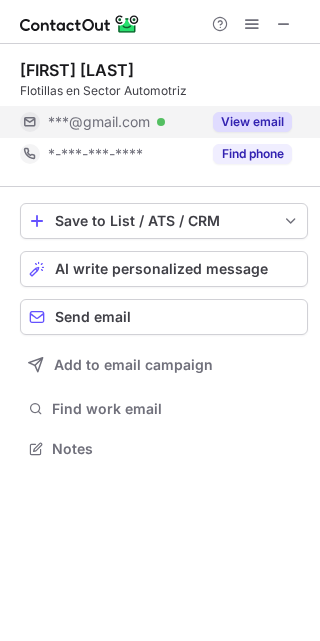 click on "View email" at bounding box center (252, 122) 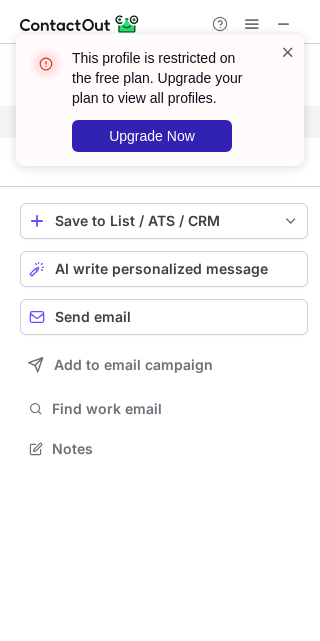 click at bounding box center [288, 52] 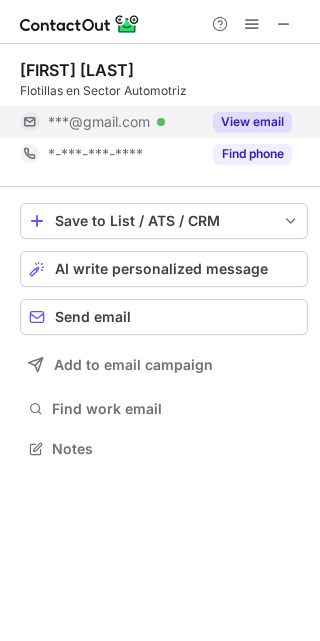 drag, startPoint x: 120, startPoint y: 116, endPoint x: 149, endPoint y: 128, distance: 31.38471 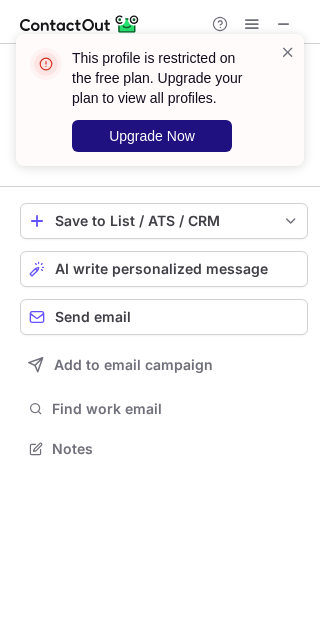 click on "Upgrade Now" at bounding box center [152, 136] 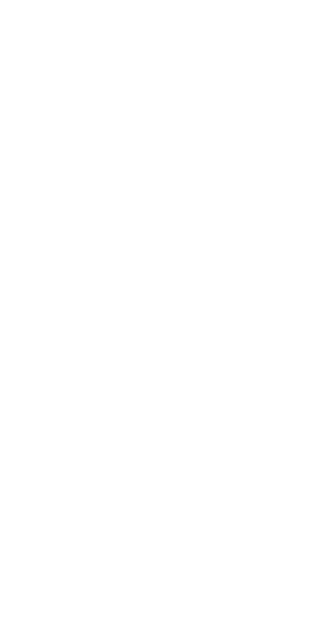 scroll, scrollTop: 0, scrollLeft: 0, axis: both 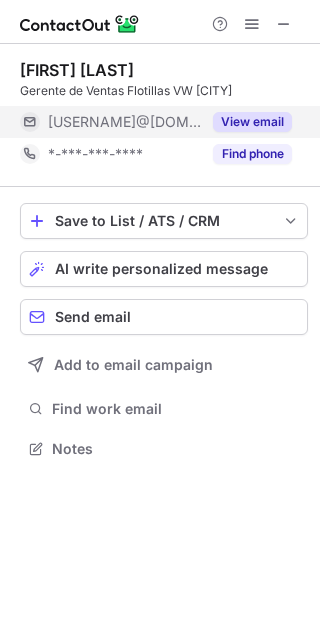 click on "View email" at bounding box center (252, 122) 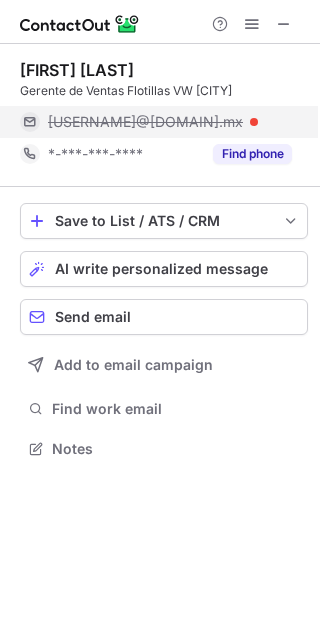 click on "[USERNAME]@[DOMAIN].mx" at bounding box center (145, 122) 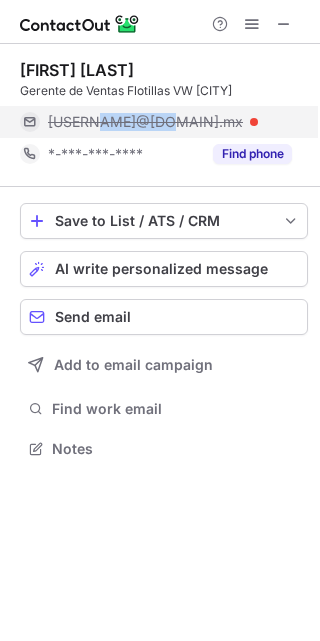 click on "karen@sanangel.com.mx" at bounding box center [145, 122] 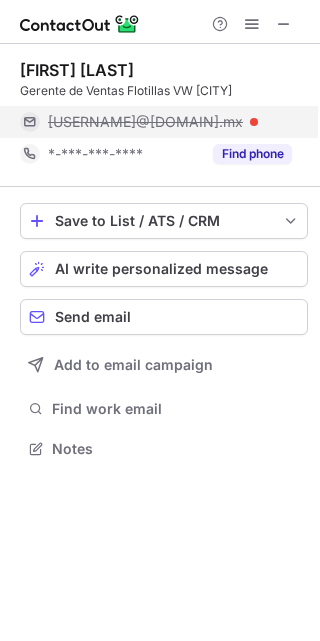 click on "karen@sanangel.com.mx" at bounding box center (145, 122) 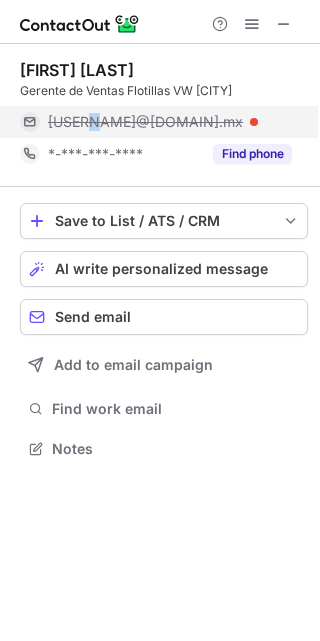 click on "karen@sanangel.com.mx" at bounding box center (145, 122) 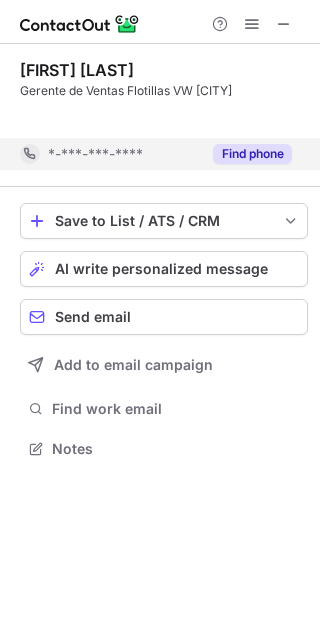 scroll, scrollTop: 403, scrollLeft: 320, axis: both 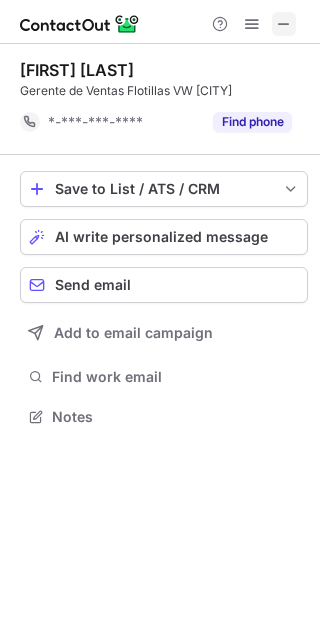 click at bounding box center (284, 24) 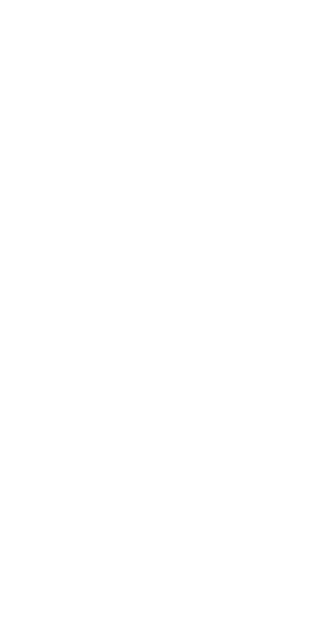 scroll, scrollTop: 0, scrollLeft: 0, axis: both 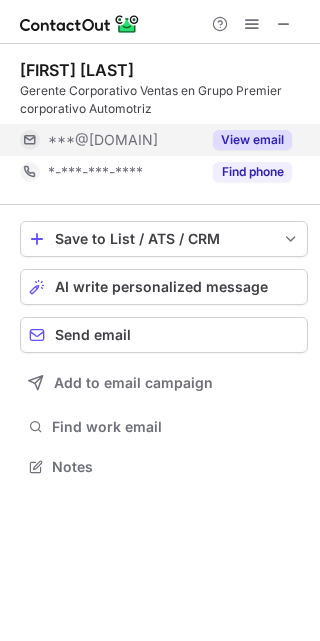 click on "View email" at bounding box center [252, 140] 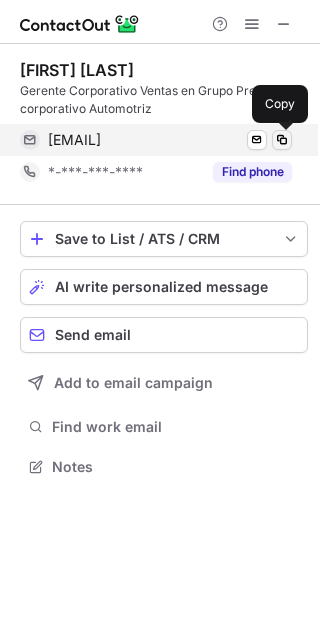 click at bounding box center (282, 140) 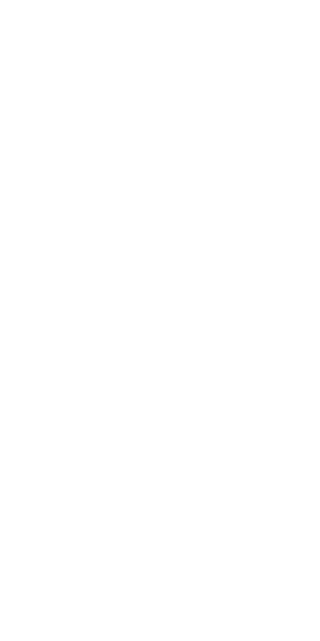 scroll, scrollTop: 0, scrollLeft: 0, axis: both 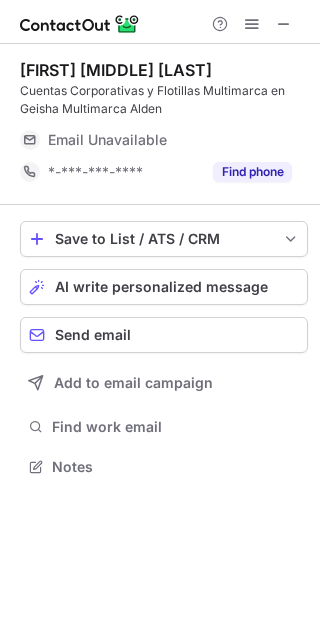 click on "Email Unavailable" at bounding box center [107, 140] 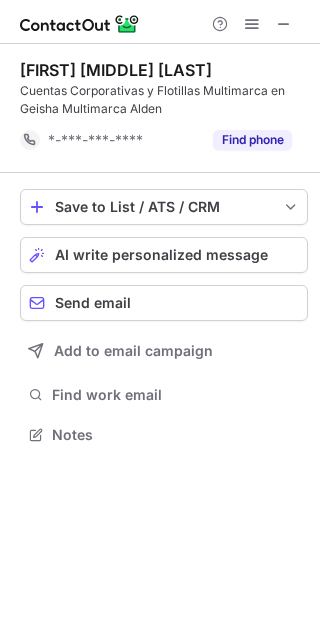 scroll, scrollTop: 421, scrollLeft: 320, axis: both 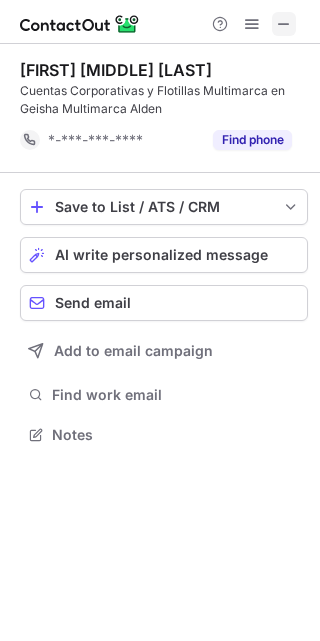 click at bounding box center [284, 24] 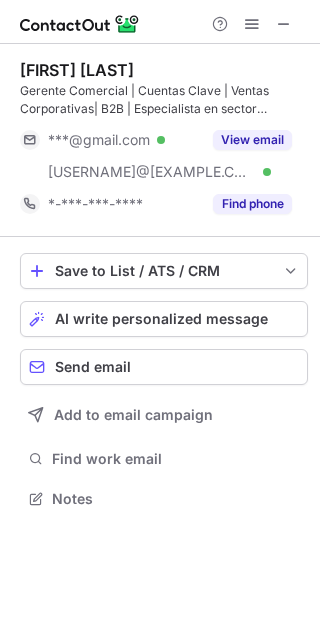 scroll, scrollTop: 0, scrollLeft: 0, axis: both 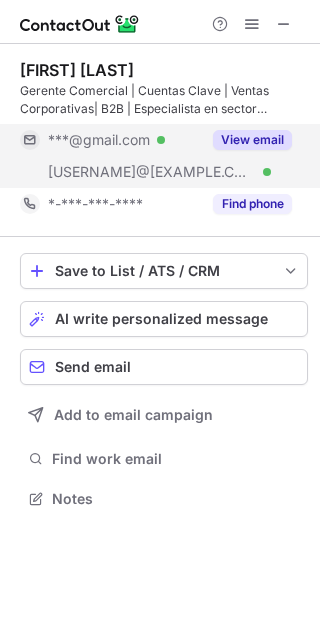 click on "View email" at bounding box center (252, 140) 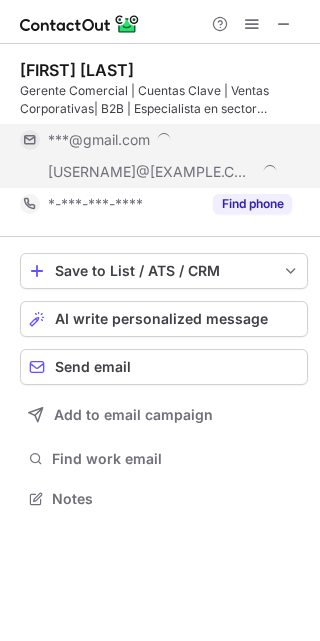 scroll, scrollTop: 10, scrollLeft: 10, axis: both 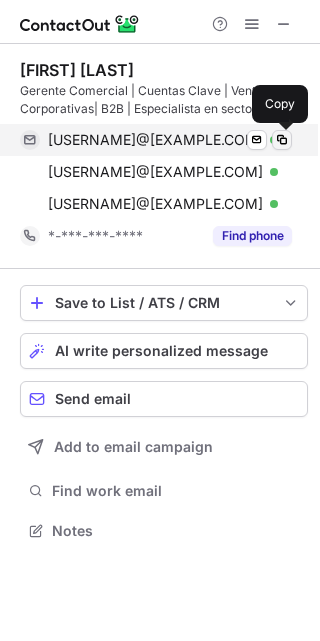 click at bounding box center (282, 140) 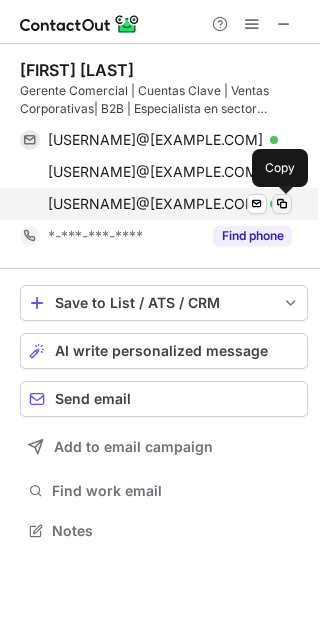 click at bounding box center (282, 204) 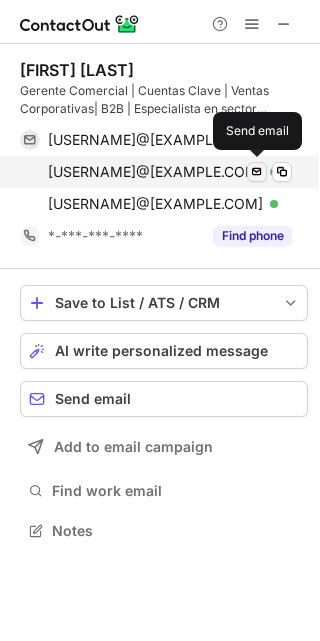 click at bounding box center (257, 172) 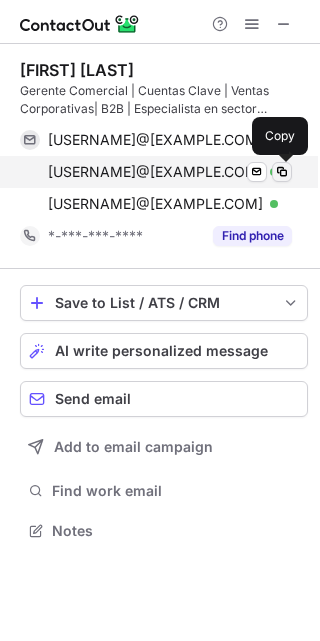 click at bounding box center (282, 172) 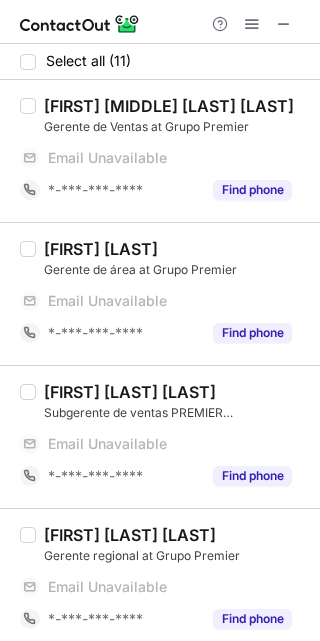 scroll, scrollTop: 0, scrollLeft: 0, axis: both 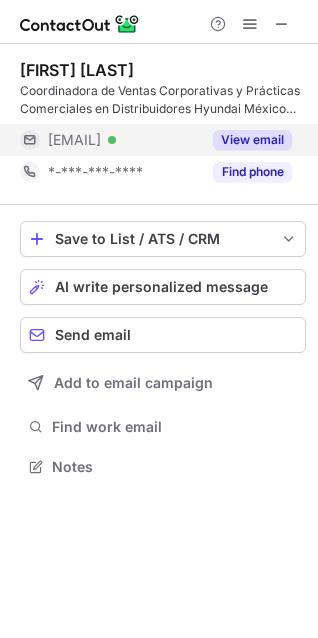 click on "View email" at bounding box center (252, 140) 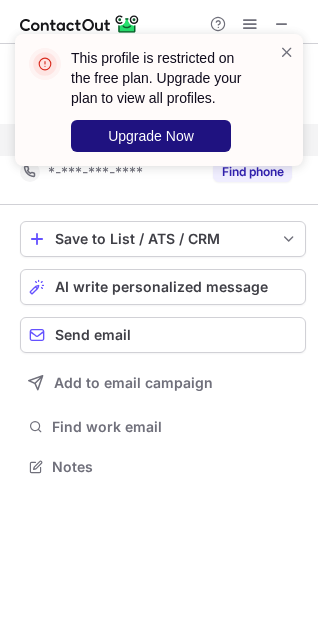click on "Upgrade Now" at bounding box center (151, 136) 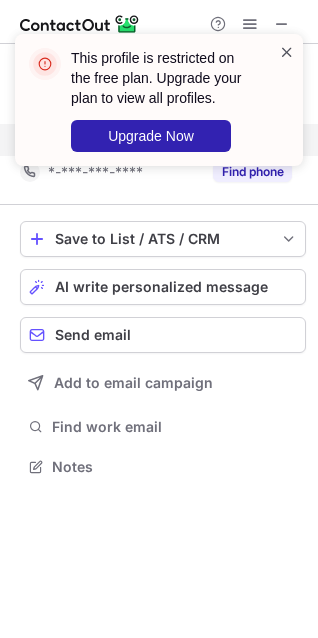 click at bounding box center (287, 52) 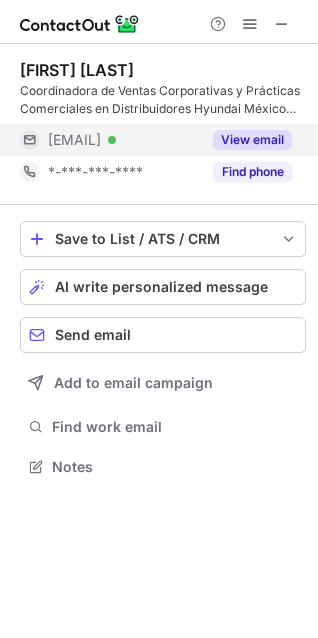 click on "View email" at bounding box center [252, 140] 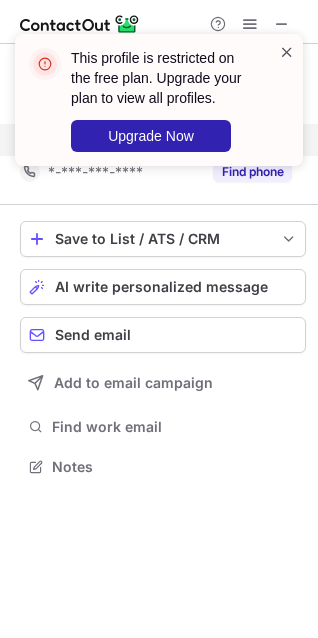 click at bounding box center (287, 52) 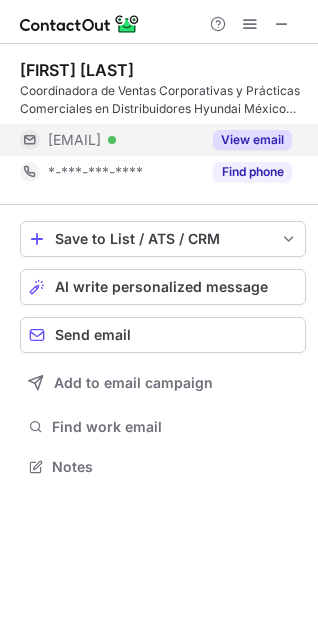 click on "This profile is restricted on the free plan. Upgrade your plan to view all profiles. Upgrade Now" at bounding box center (159, 108) 